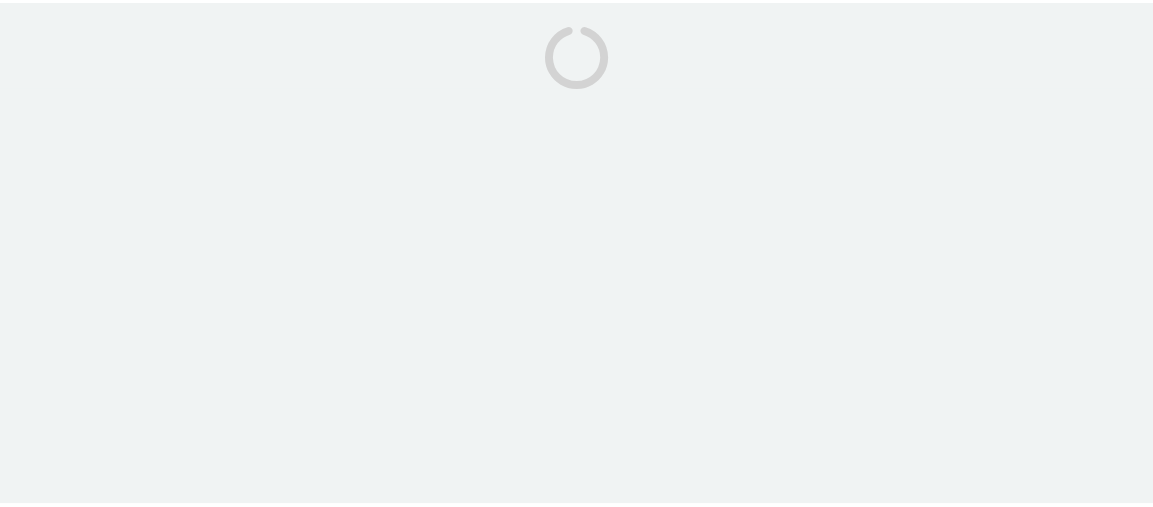 scroll, scrollTop: 0, scrollLeft: 0, axis: both 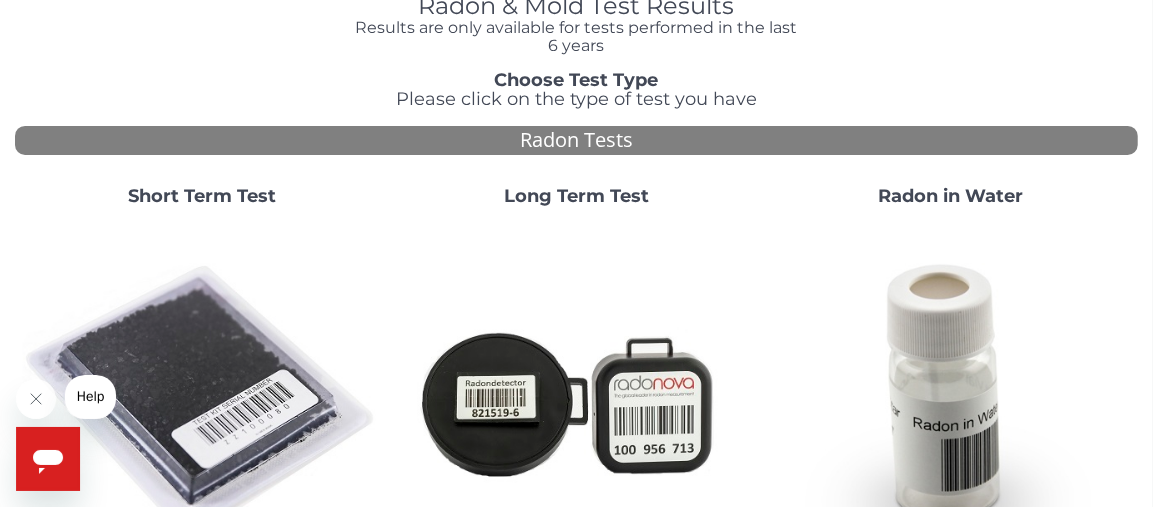 click on "Short Term Test" at bounding box center [202, 196] 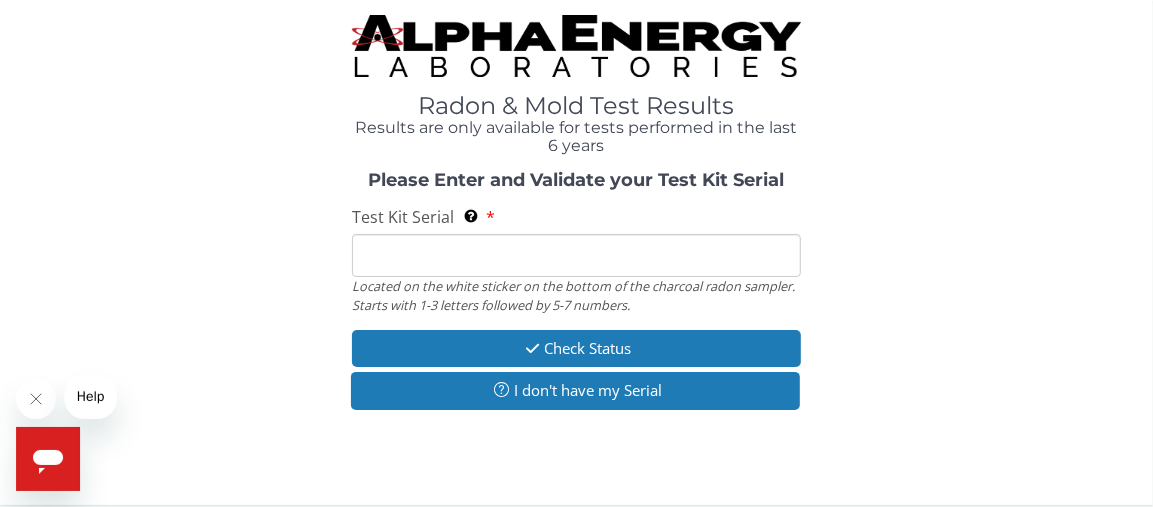 click on "Test Kit Serial     Located on the white sticker on the bottom of the plastic side of the charcoal radon sampler. Starts with 1-3 letters followed by 5-7 numbers." at bounding box center [576, 255] 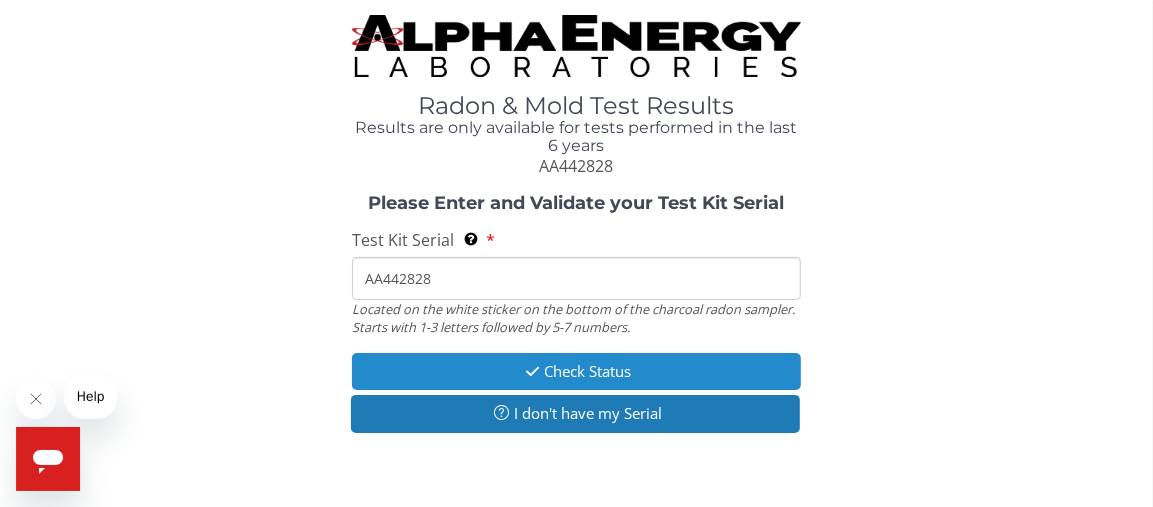 type on "AA442828" 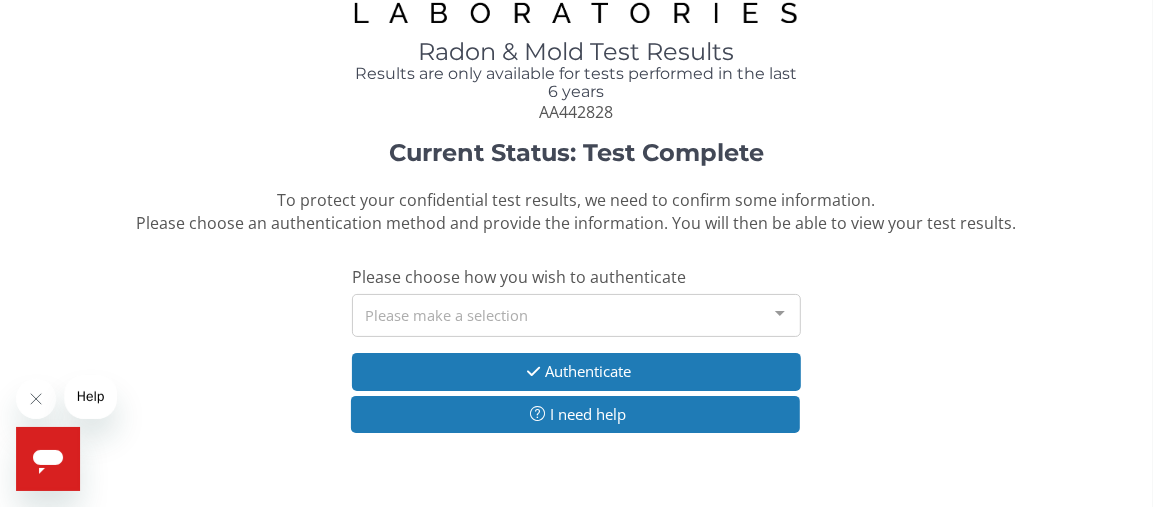 scroll, scrollTop: 83, scrollLeft: 0, axis: vertical 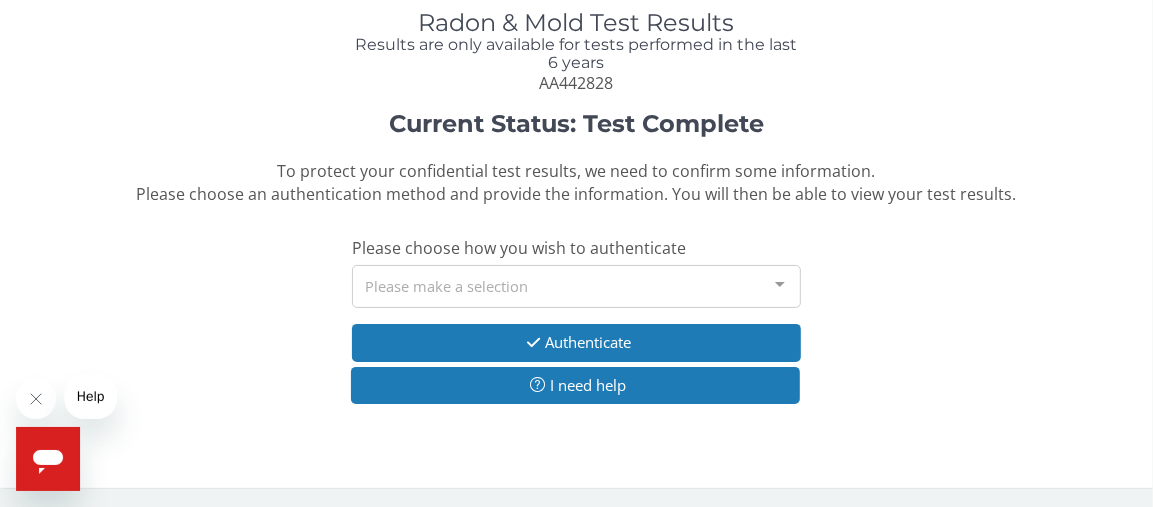 click at bounding box center [780, 285] 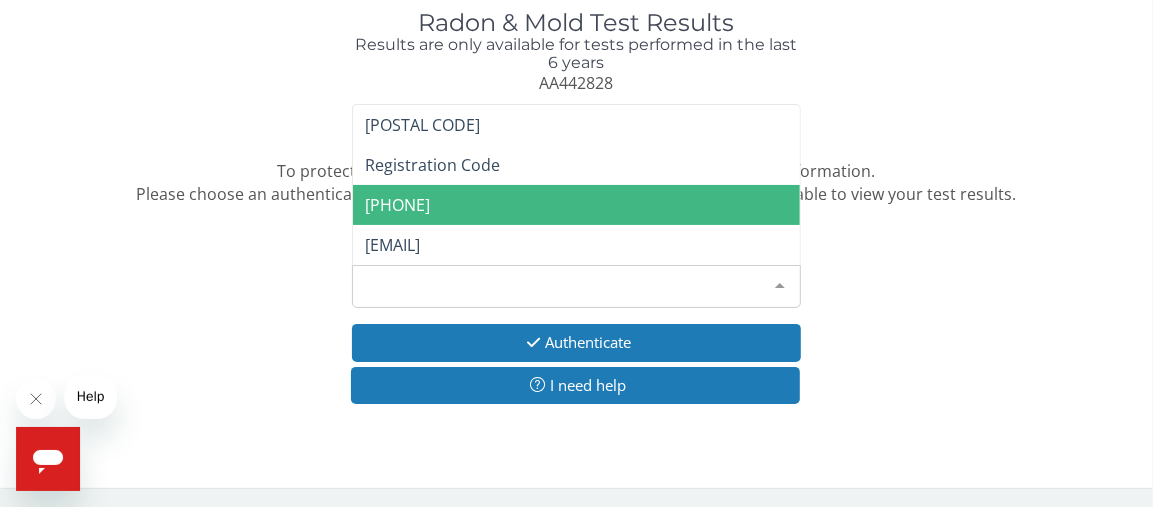 click on "[PHONE]" at bounding box center (397, 205) 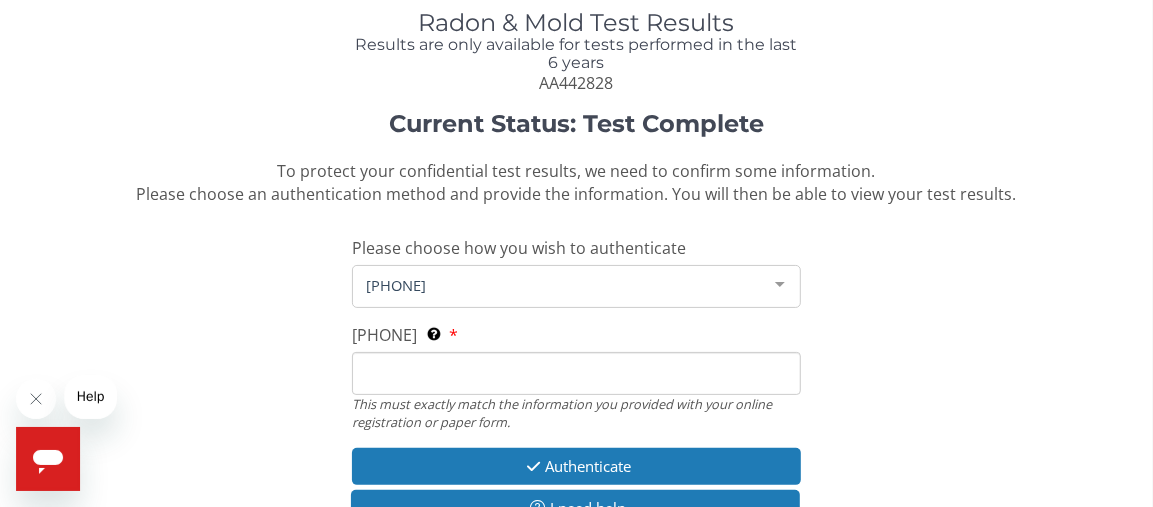 click on "[PHONE]" at bounding box center [560, 285] 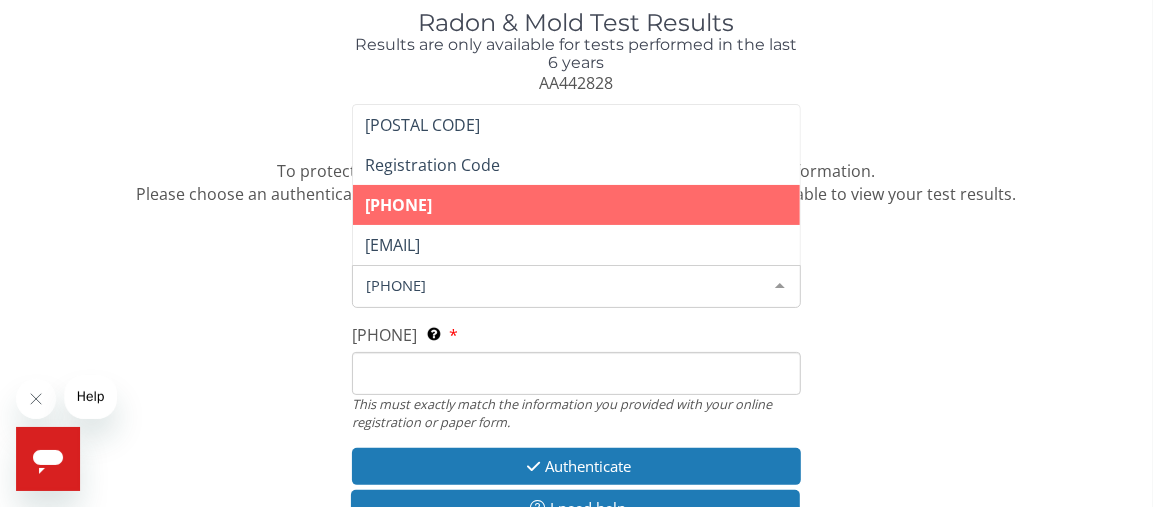 click at bounding box center (780, 285) 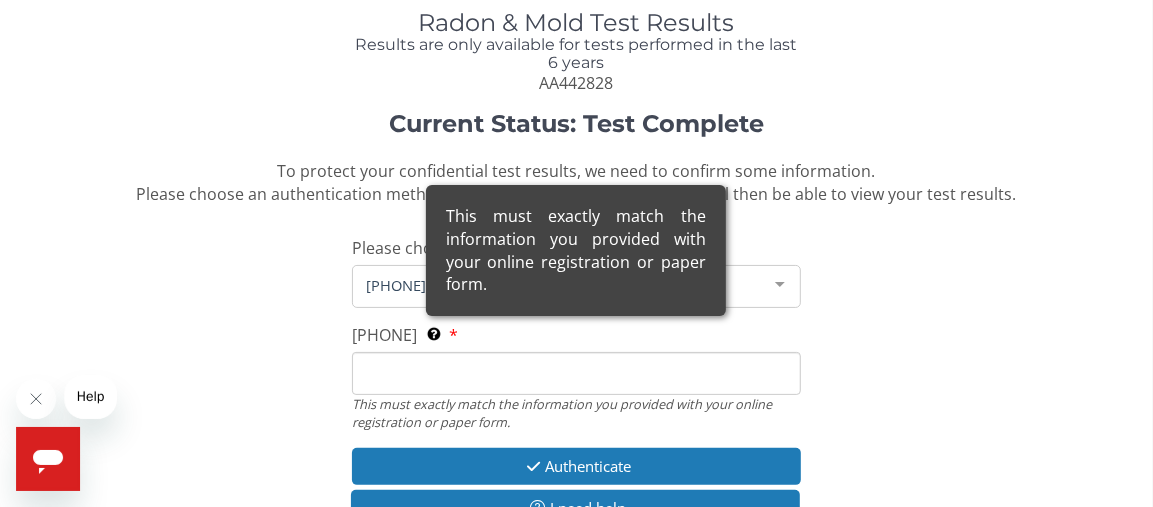 click on "This must exactly match the information you provided with your online registration or paper form." at bounding box center (576, 250) 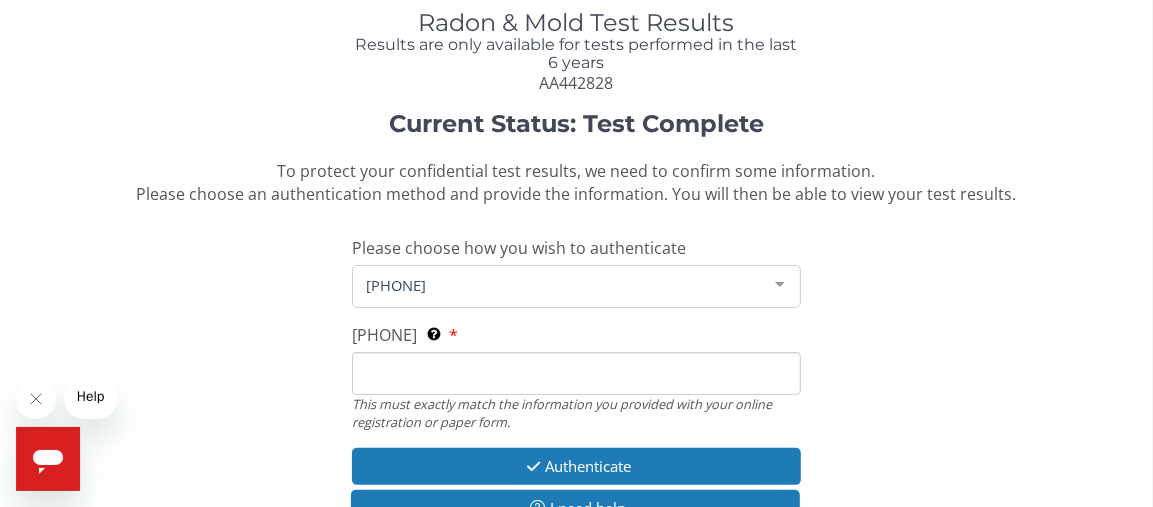 click on "Current Status: Test Complete To protect your confidential test results, we need to confirm some information. Please choose an authentication method and provide the information. You will then be able to view your test results.               Please choose how you wish to authenticate                [PHONE]         [POSTAL CODE]   [REGISTRATION CODE]   [PHONE]   [EMAIL]       List is empty.         [PHONE]     This must exactly match the information you provided with your online registration or paper form.       This must exactly match the information you provided with your online registration or paper form.
Authenticate
I need help" at bounding box center [576, 330] 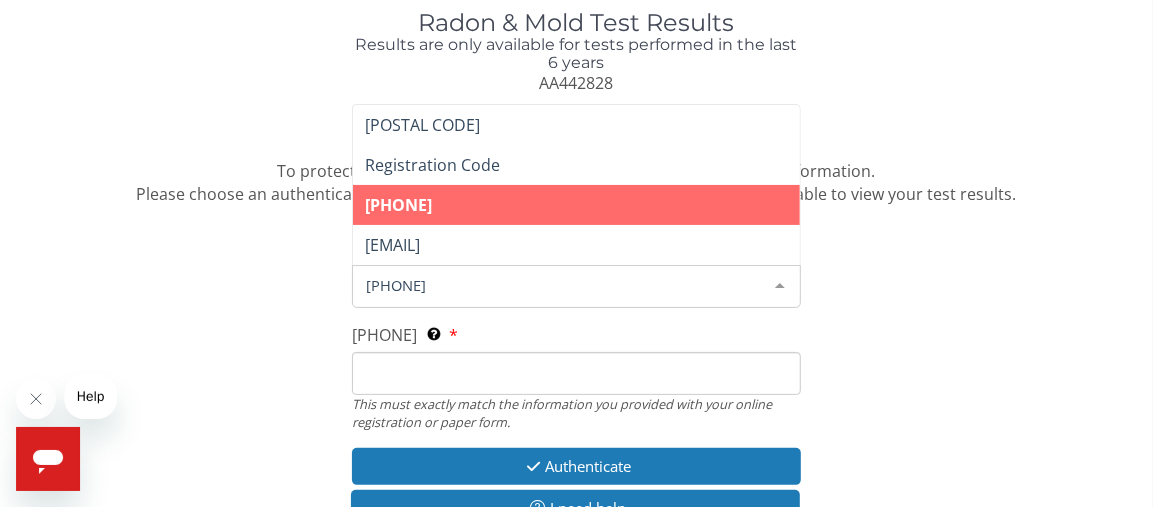 click on "[PHONE]" at bounding box center [560, 285] 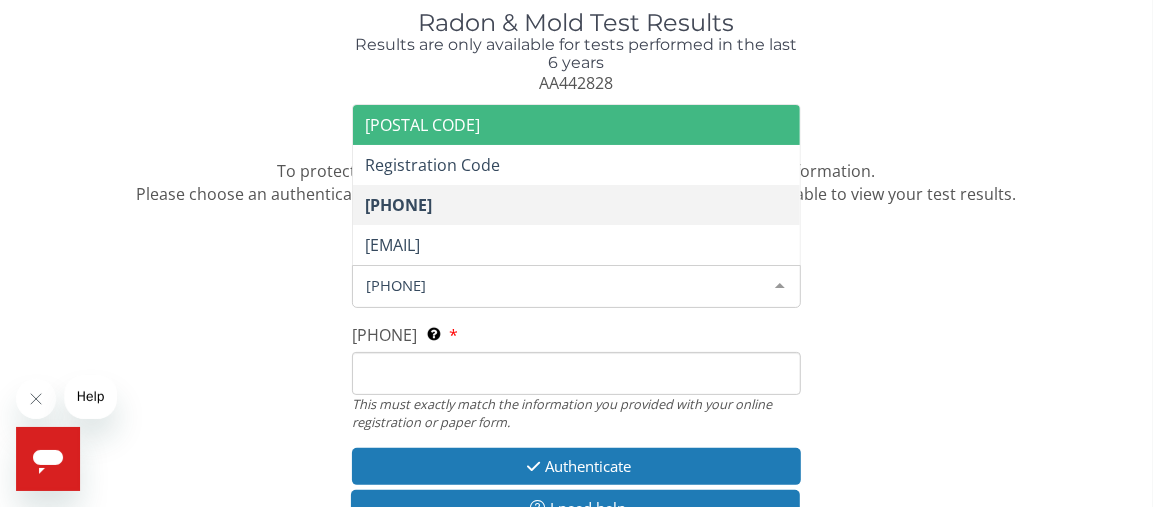 click on "[POSTAL CODE]" at bounding box center (576, 125) 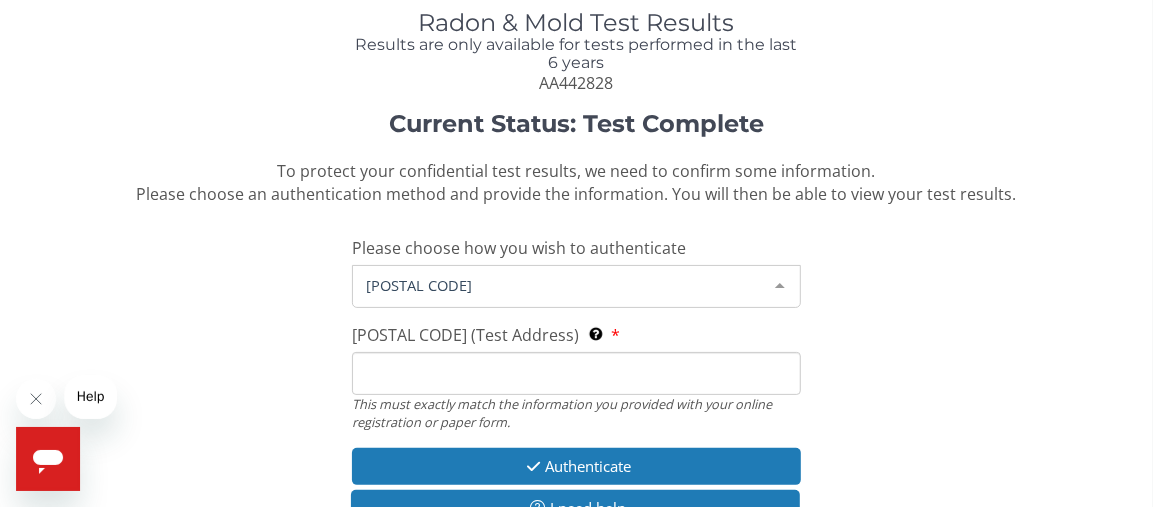 click on "[POSTAL CODE]" at bounding box center (560, 285) 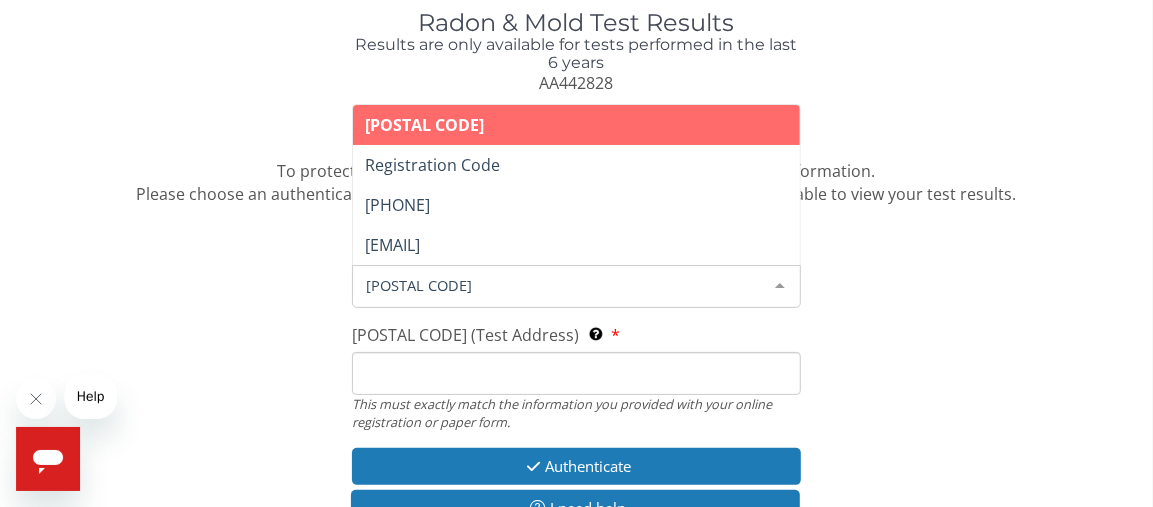 click on "[POSTAL CODE]" at bounding box center (576, 125) 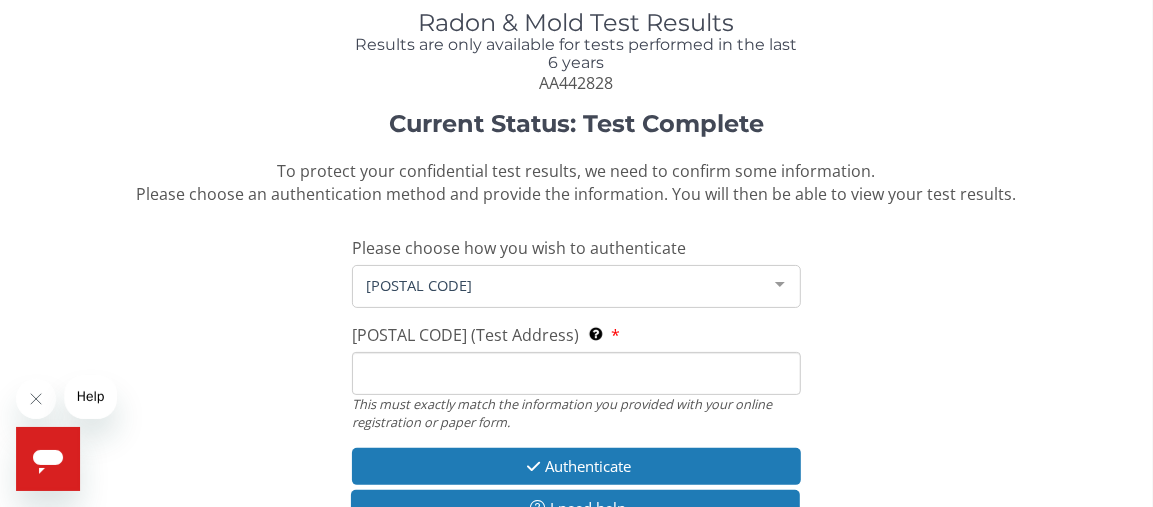 scroll, scrollTop: 183, scrollLeft: 0, axis: vertical 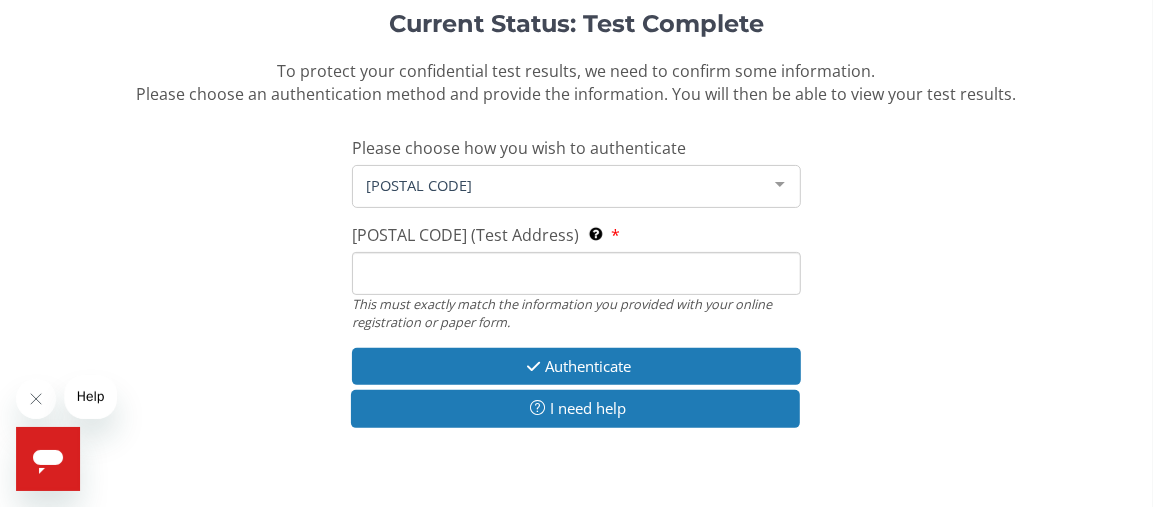 click on "[POSTAL CODE]" at bounding box center [560, 185] 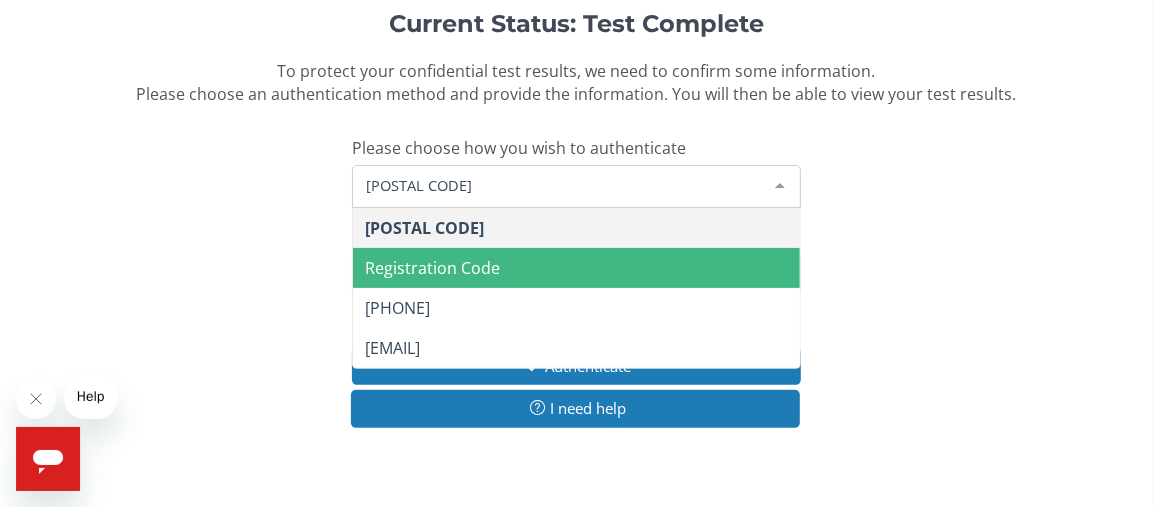 click on "Registration Code" at bounding box center (432, 268) 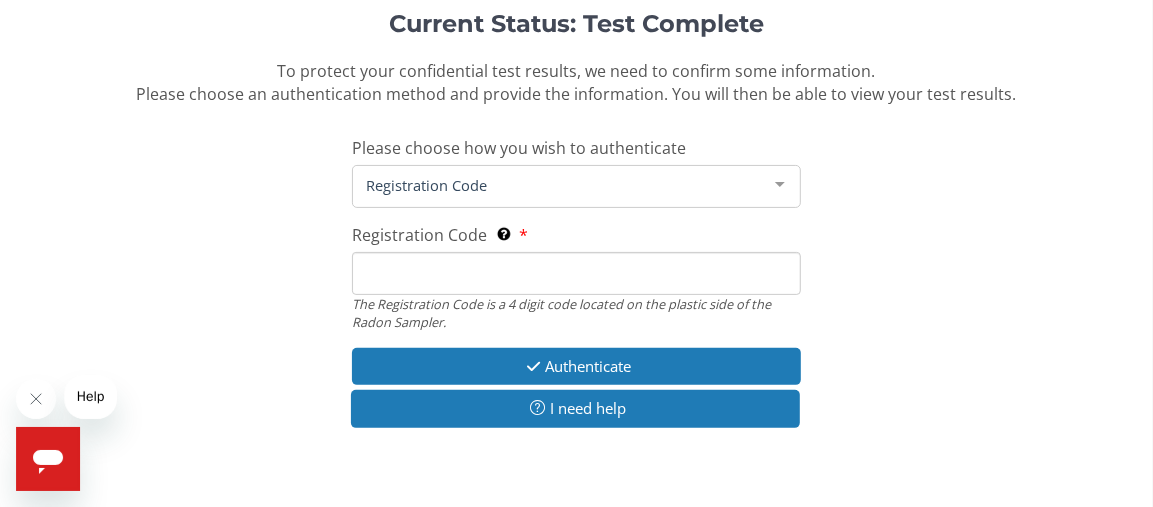 click on "[REGISTRATION CODE]     The [REGISTRATION CODE] is a 4 digit code located on the plastic side of the Radon Sampler." at bounding box center (576, 273) 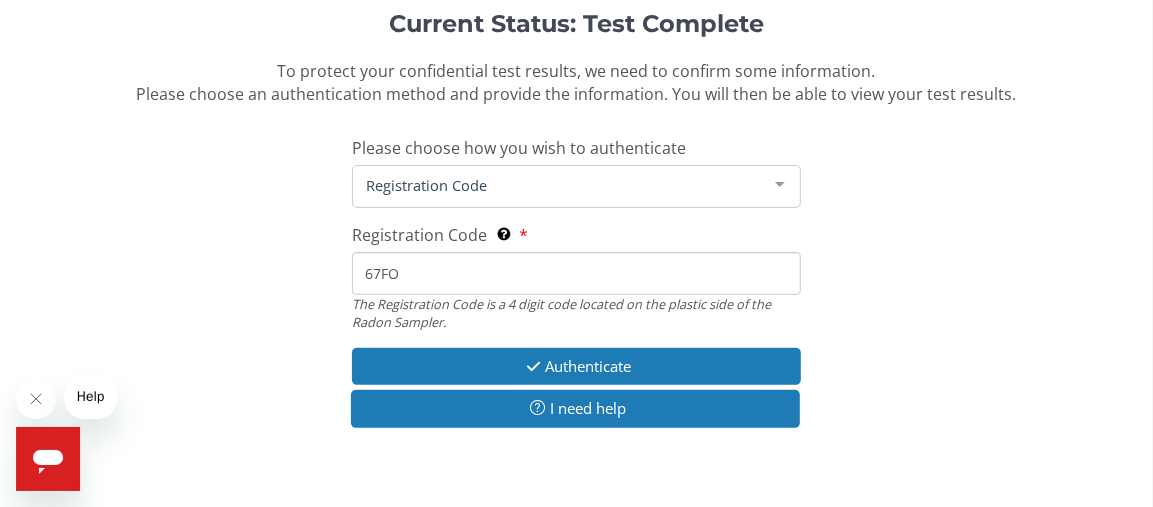type on "67FO" 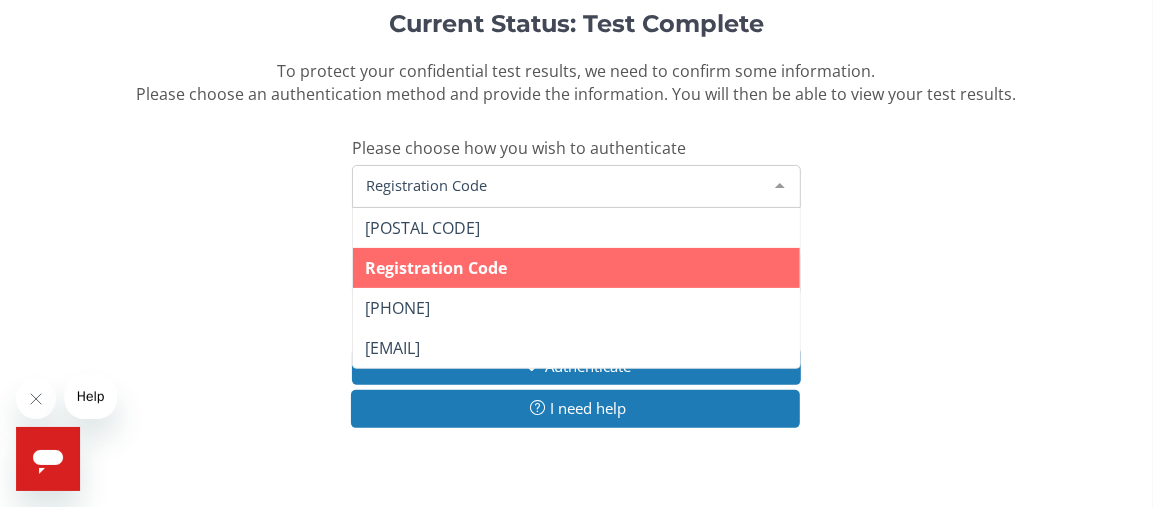 click on "Registration Code" at bounding box center [436, 268] 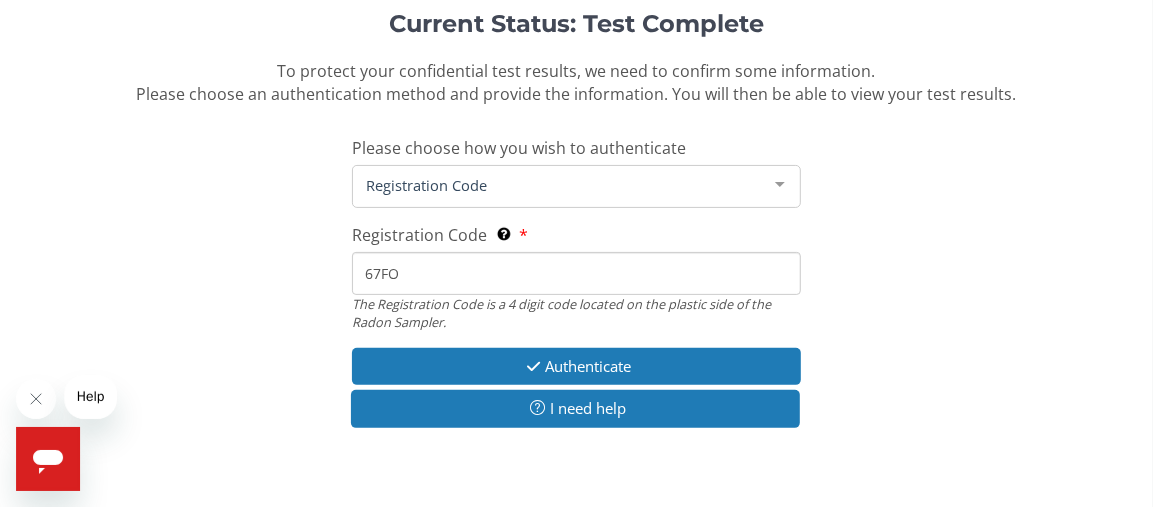 click on "Registration Code" at bounding box center (560, 185) 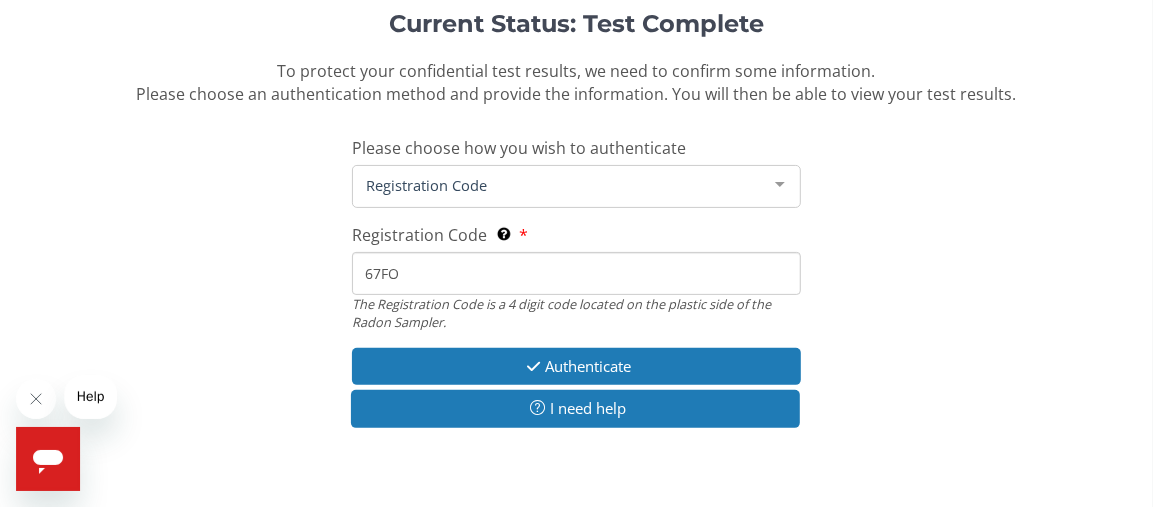 click on "Registration Code" at bounding box center (560, 185) 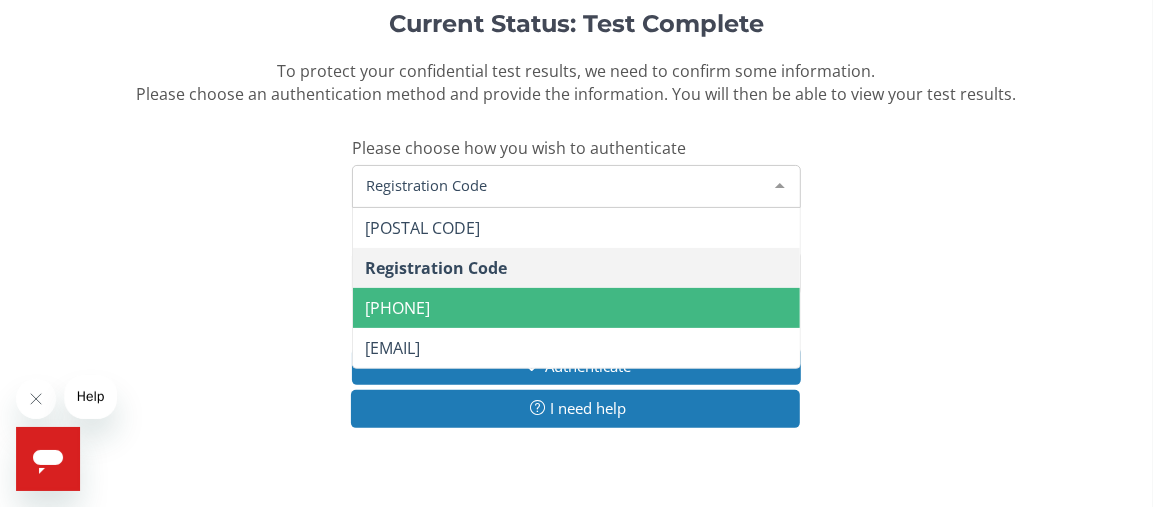 click on "Registration Code" at bounding box center [560, 185] 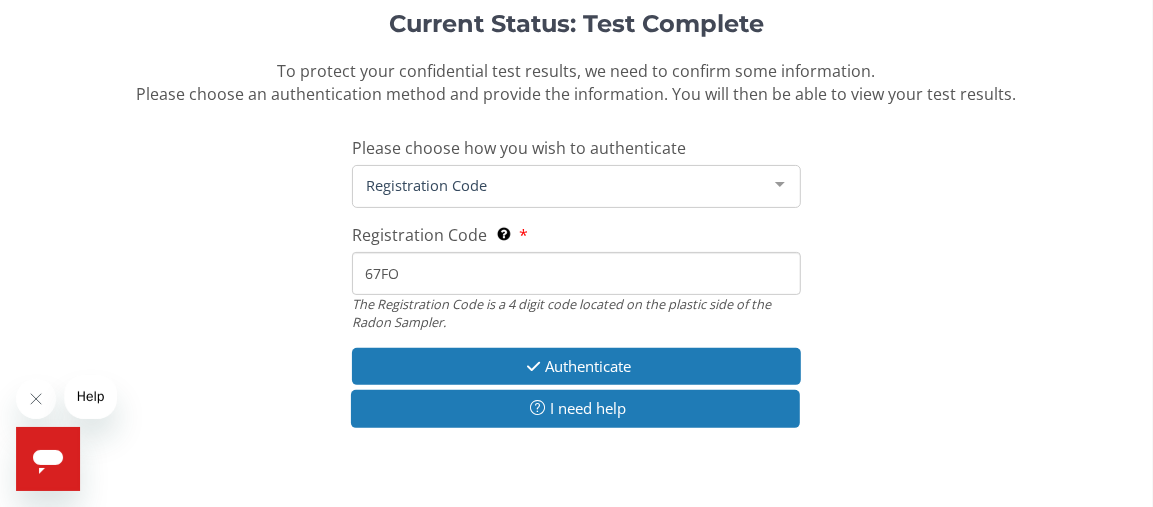 click on "Registration Code" at bounding box center (560, 185) 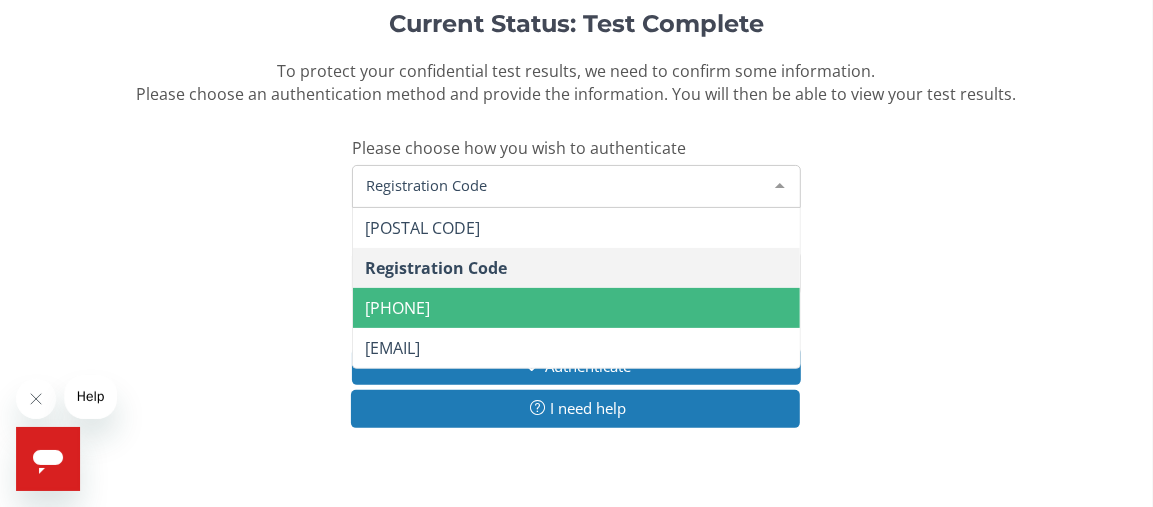 click on "Registration Code" at bounding box center [560, 185] 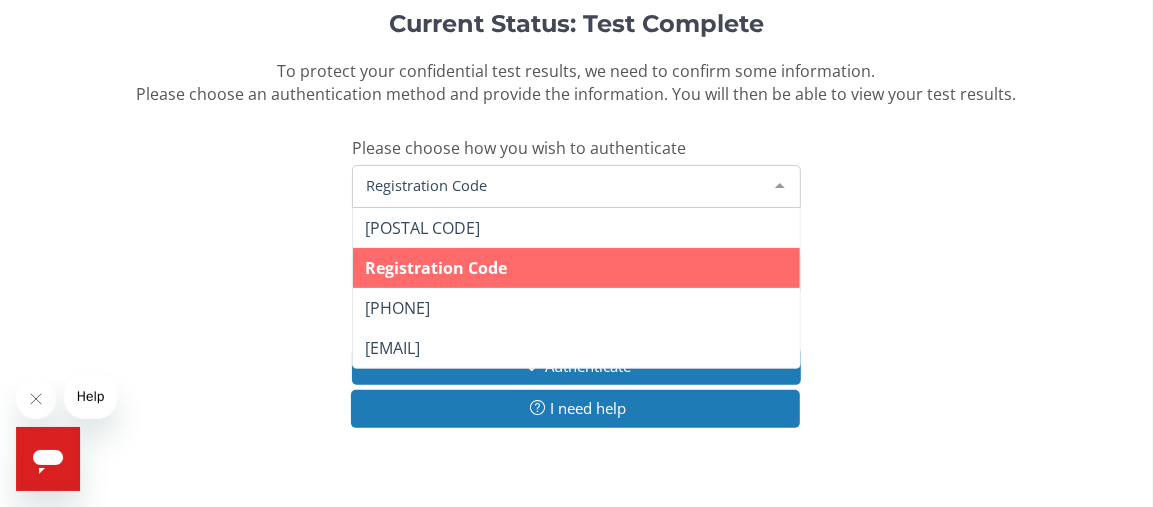 click on "Registration Code" at bounding box center [436, 268] 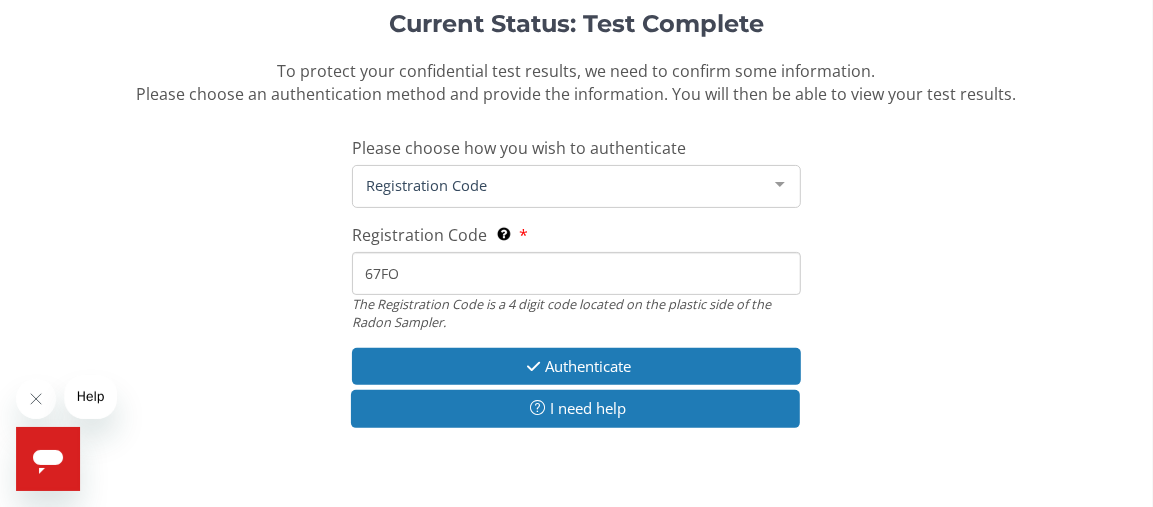 click at bounding box center (780, 185) 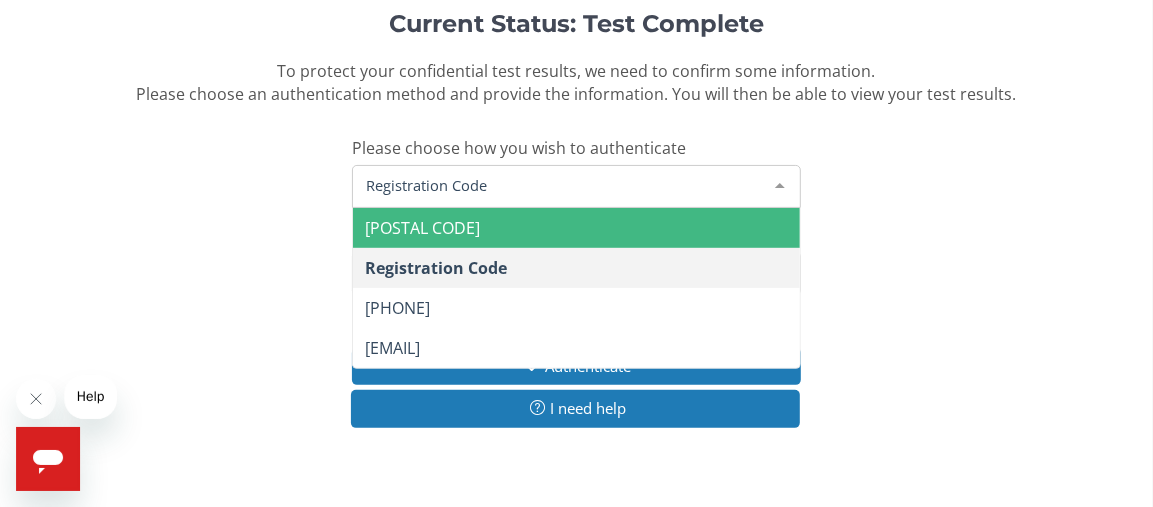 click on "[POSTAL CODE]" at bounding box center [422, 228] 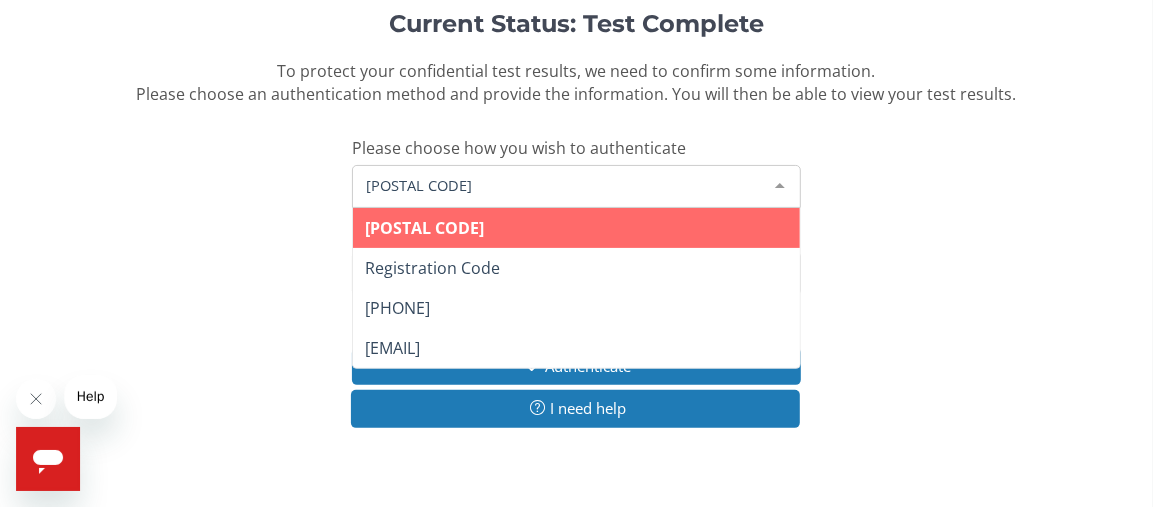 click on "[POSTAL CODE]" at bounding box center (560, 185) 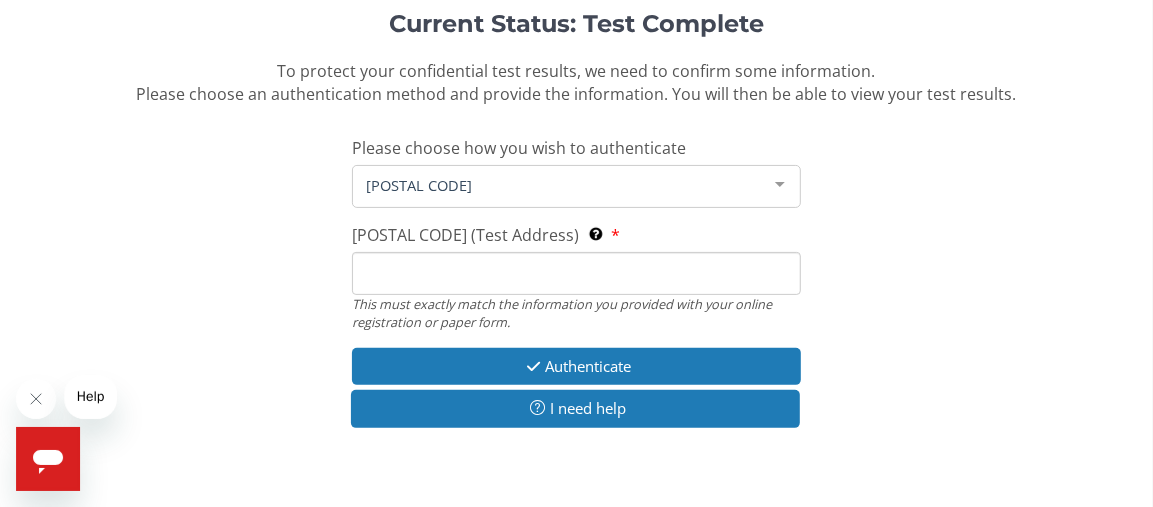 click on "Current Status: Test Complete To protect your confidential test results, we need to confirm some information. Please choose an authentication method and provide the information. You will then be able to view your test results.               Please choose how you wish to authenticate                [POSTAL CODE]         [POSTAL CODE]   [REGISTRATION CODE]   [PHONE]   [EMAIL]       List is empty.         [POSTAL CODE] (Test Address)     This must exactly match the information you provided with your online registration or paper form.       This must exactly match the information you provided with your online registration or paper form.
Authenticate
I need help" at bounding box center (576, 230) 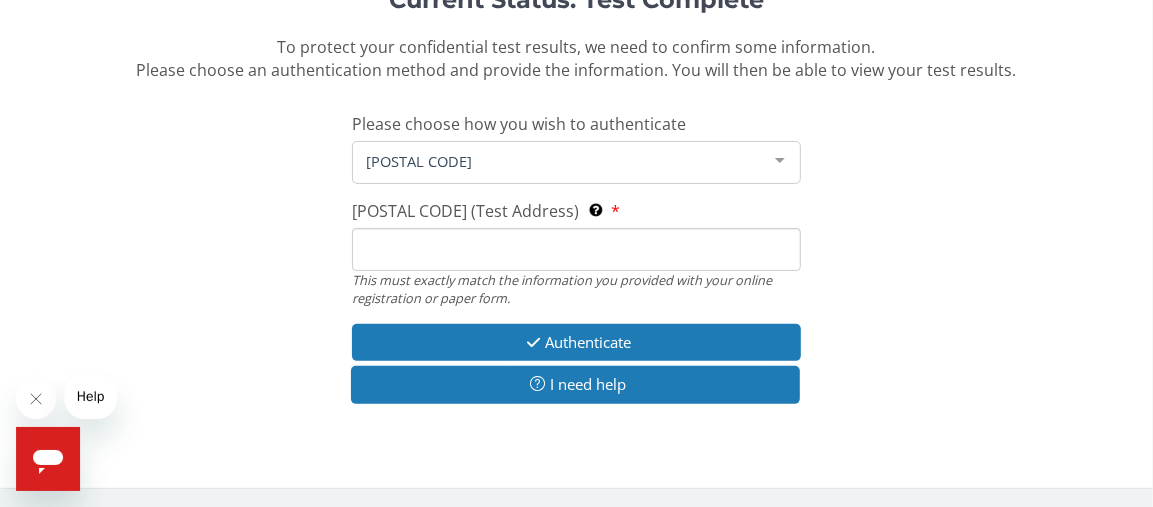 scroll, scrollTop: 0, scrollLeft: 0, axis: both 